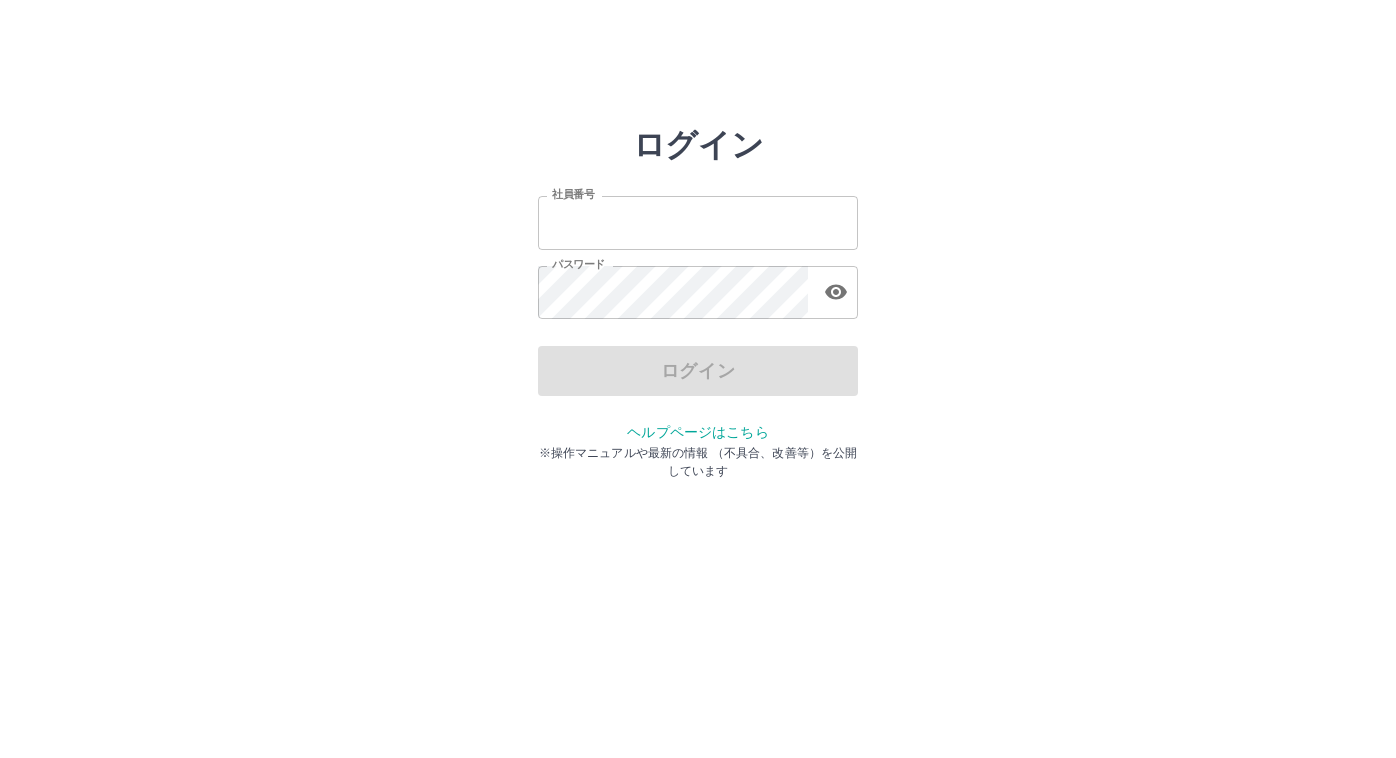 scroll, scrollTop: 0, scrollLeft: 0, axis: both 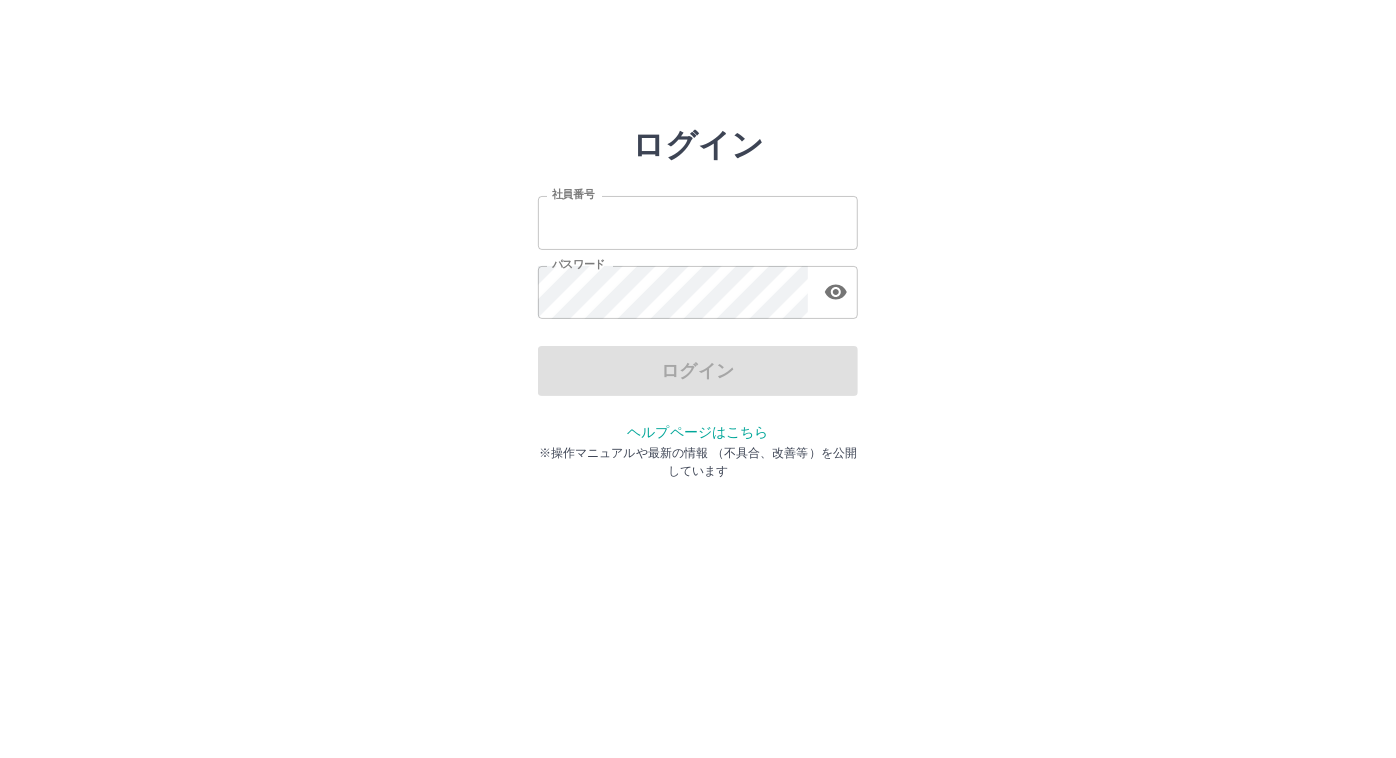 type on "*******" 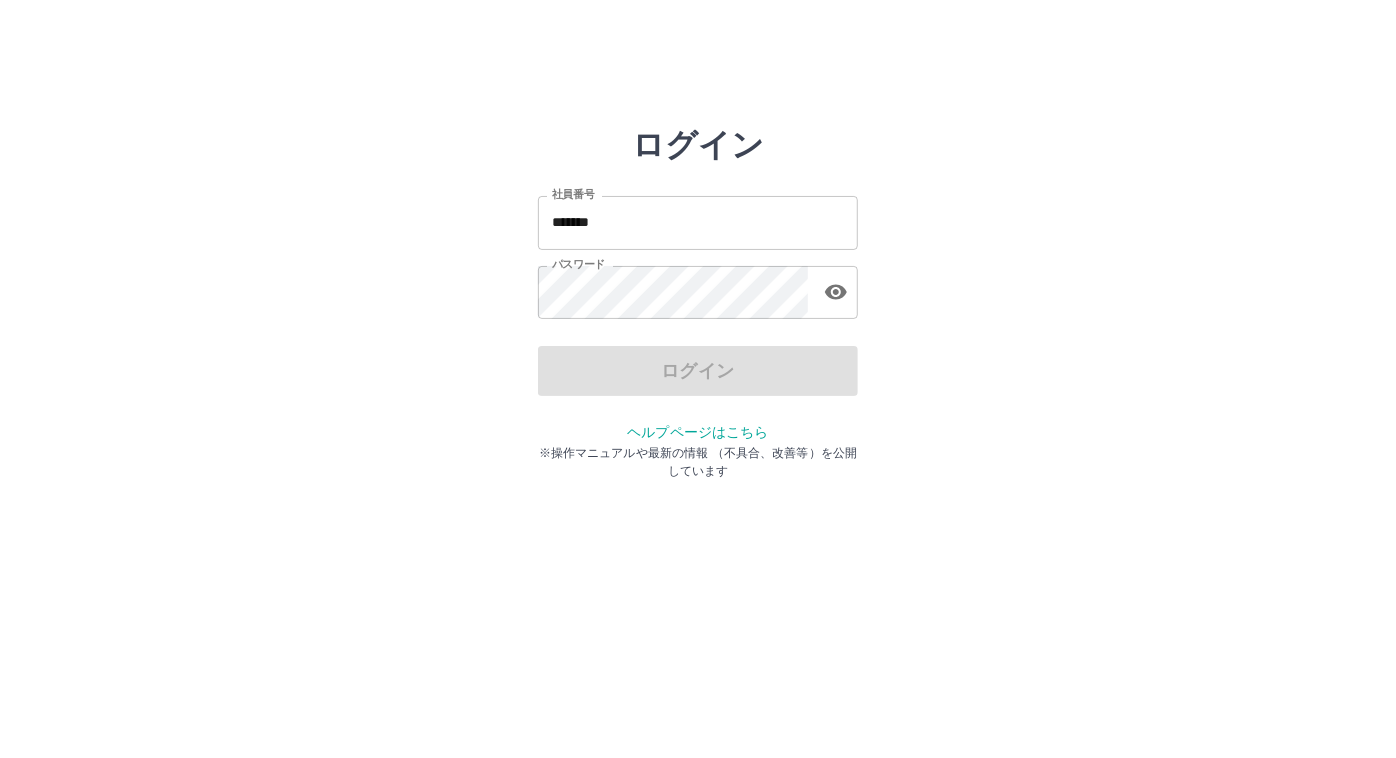 click on "ログイン 社員番号 ******* 社員番号 パスワード パスワード ログイン ヘルプページはこちら ※操作マニュアルや最新の情報 （不具合、改善等）を公開しています" at bounding box center [698, 286] 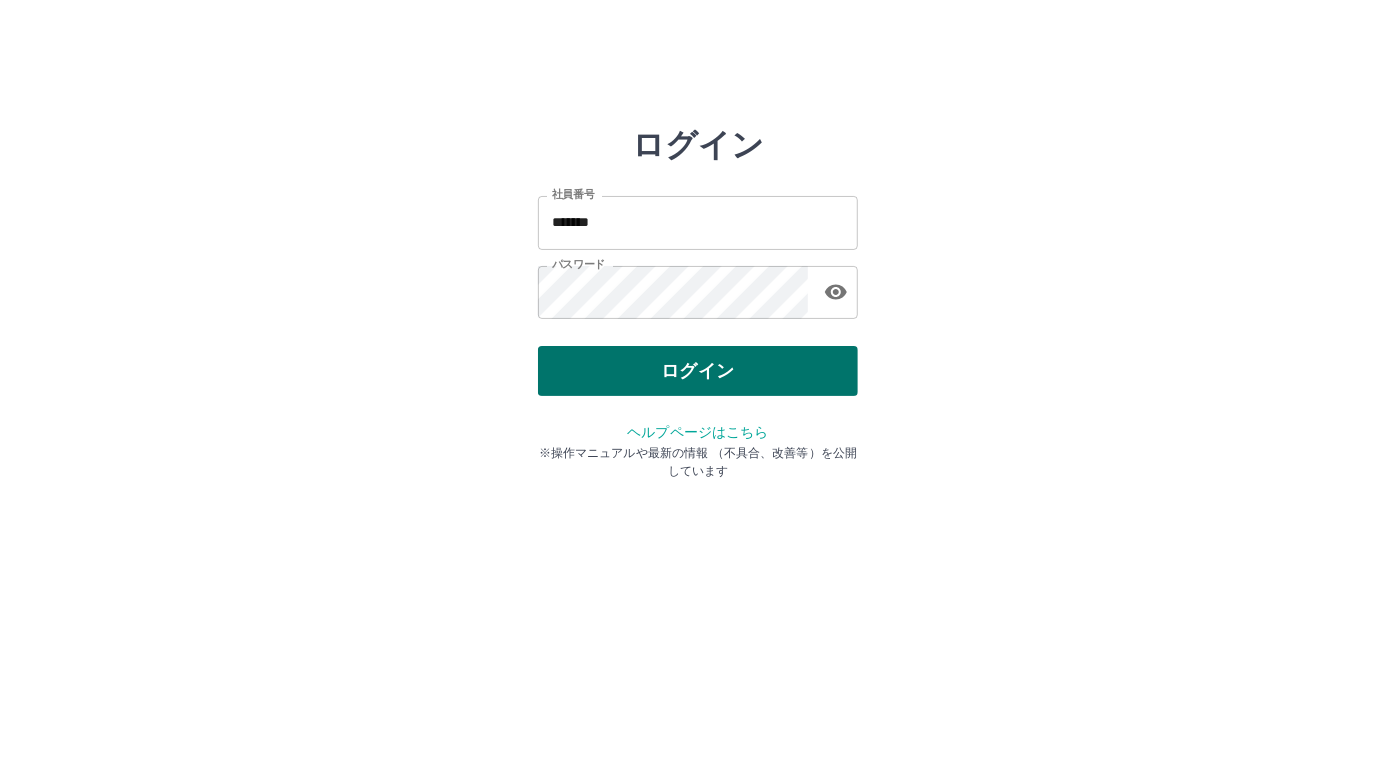 click on "ログイン" at bounding box center (698, 371) 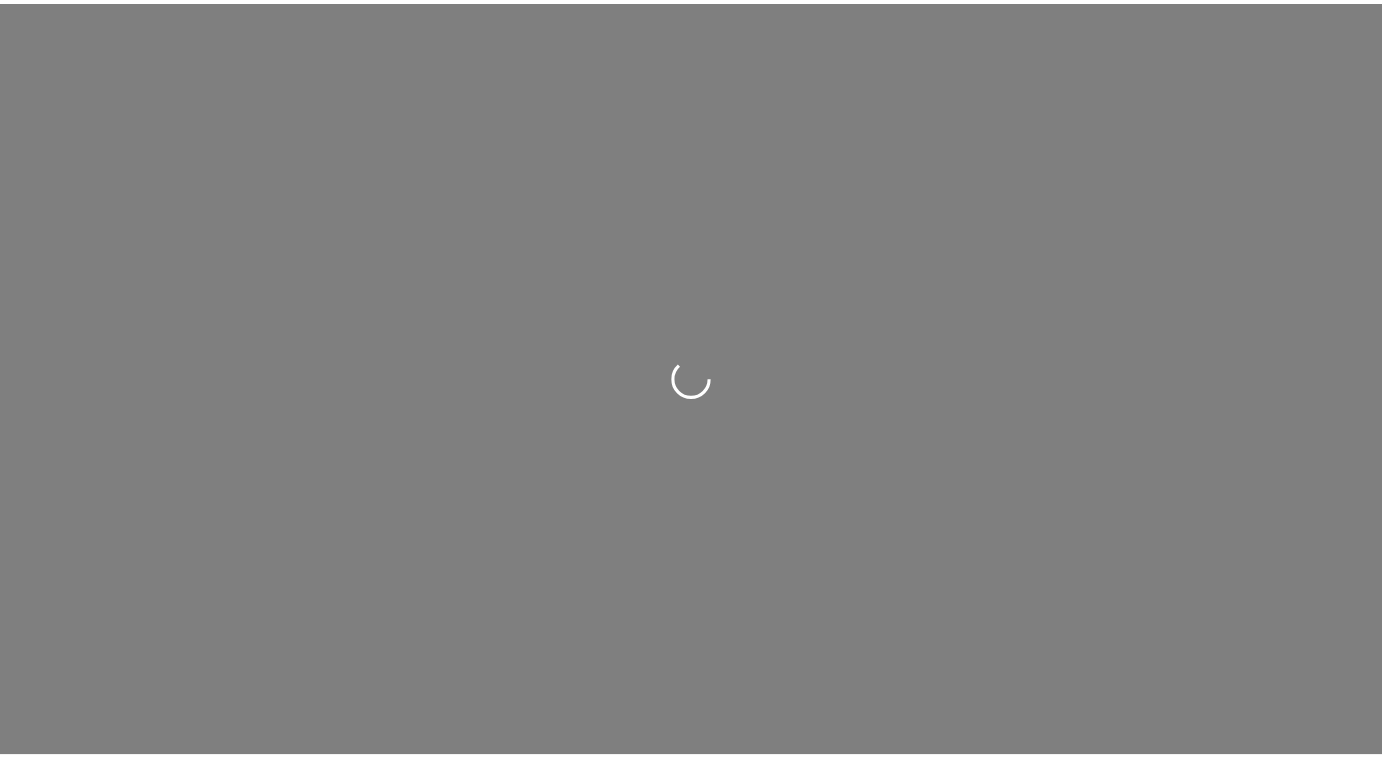 scroll, scrollTop: 0, scrollLeft: 0, axis: both 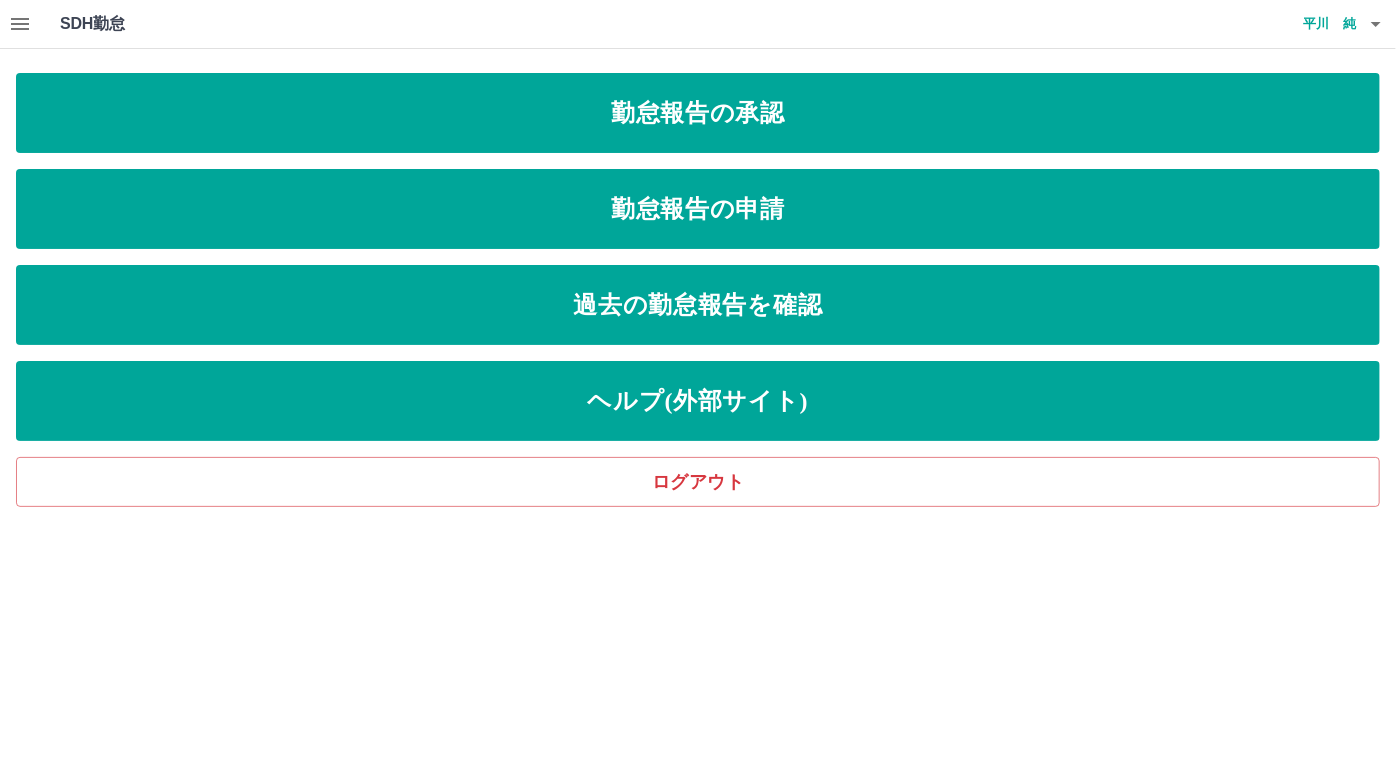 click at bounding box center [20, 24] 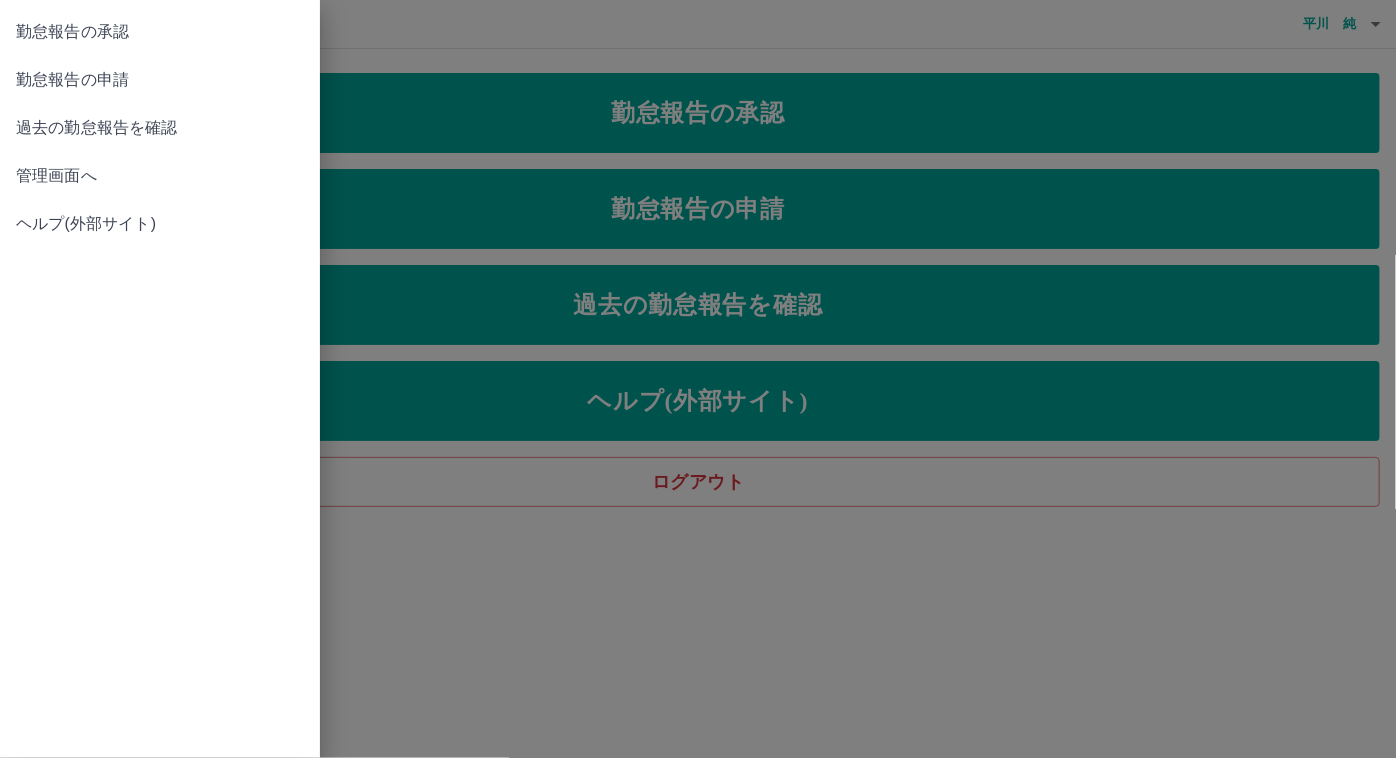 click on "管理画面へ" at bounding box center (160, 176) 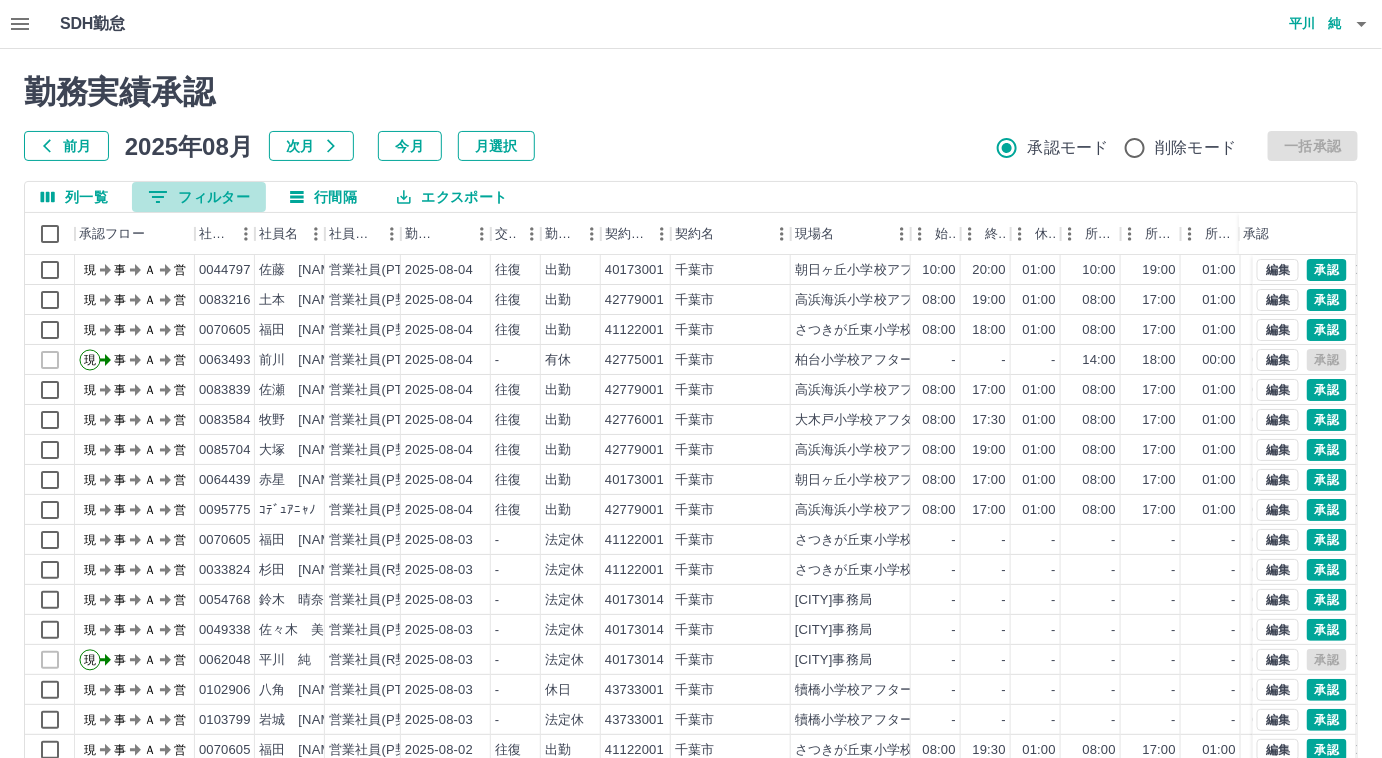 click on "0 フィルター" at bounding box center (199, 197) 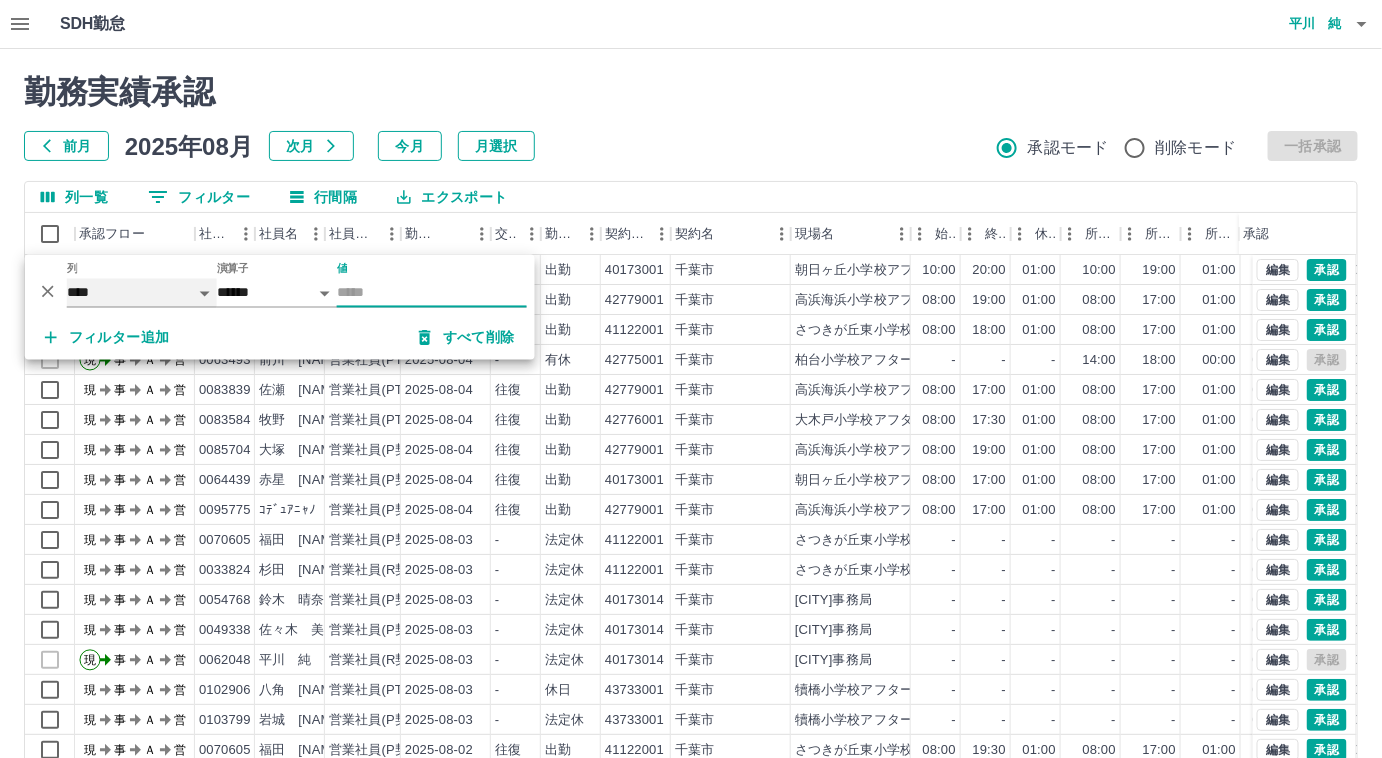 click on "**** *** **** *** *** **** ***** *** *** ** ** ** **** **** **** ** ** *** **** *****" at bounding box center (142, 293) 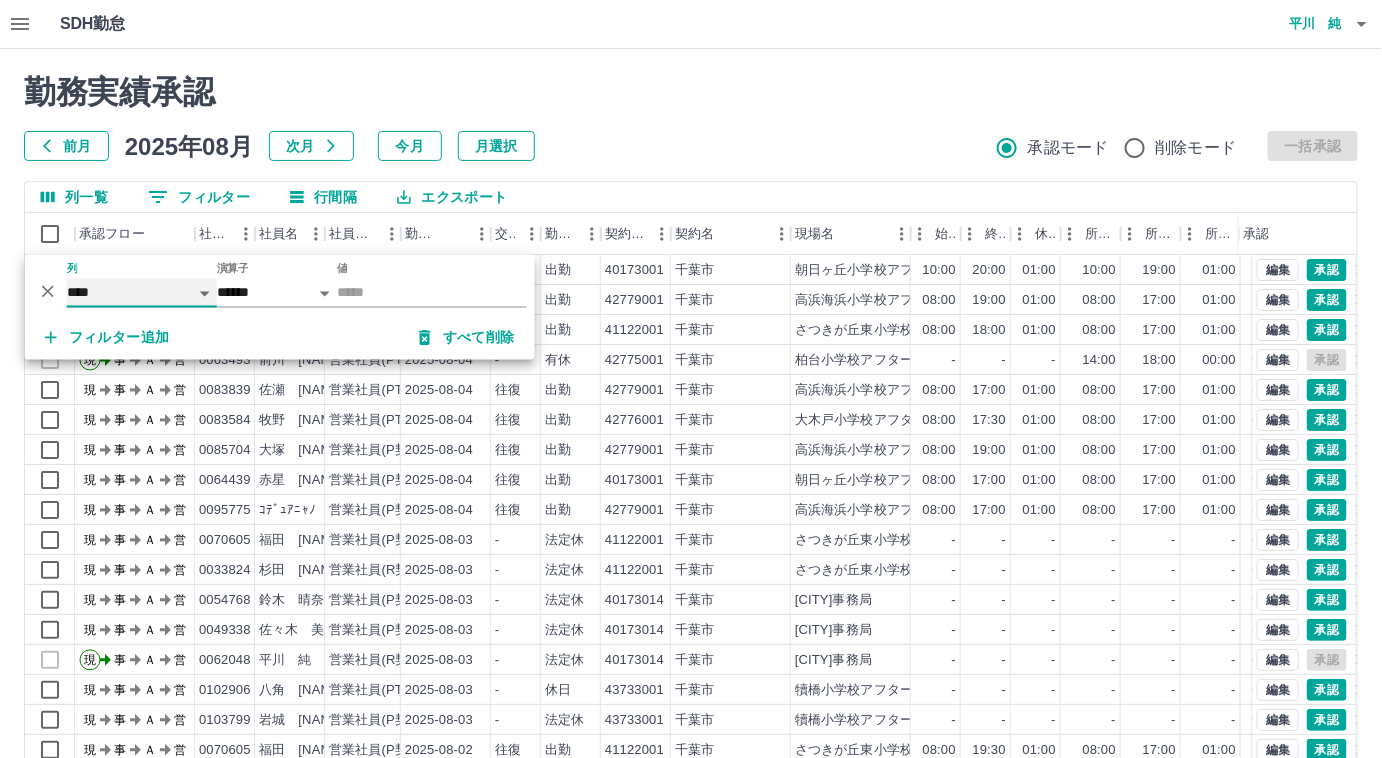 click on "**** *** **** *** *** **** ***** *** *** ** ** ** **** **** **** ** ** *** **** *****" at bounding box center [142, 293] 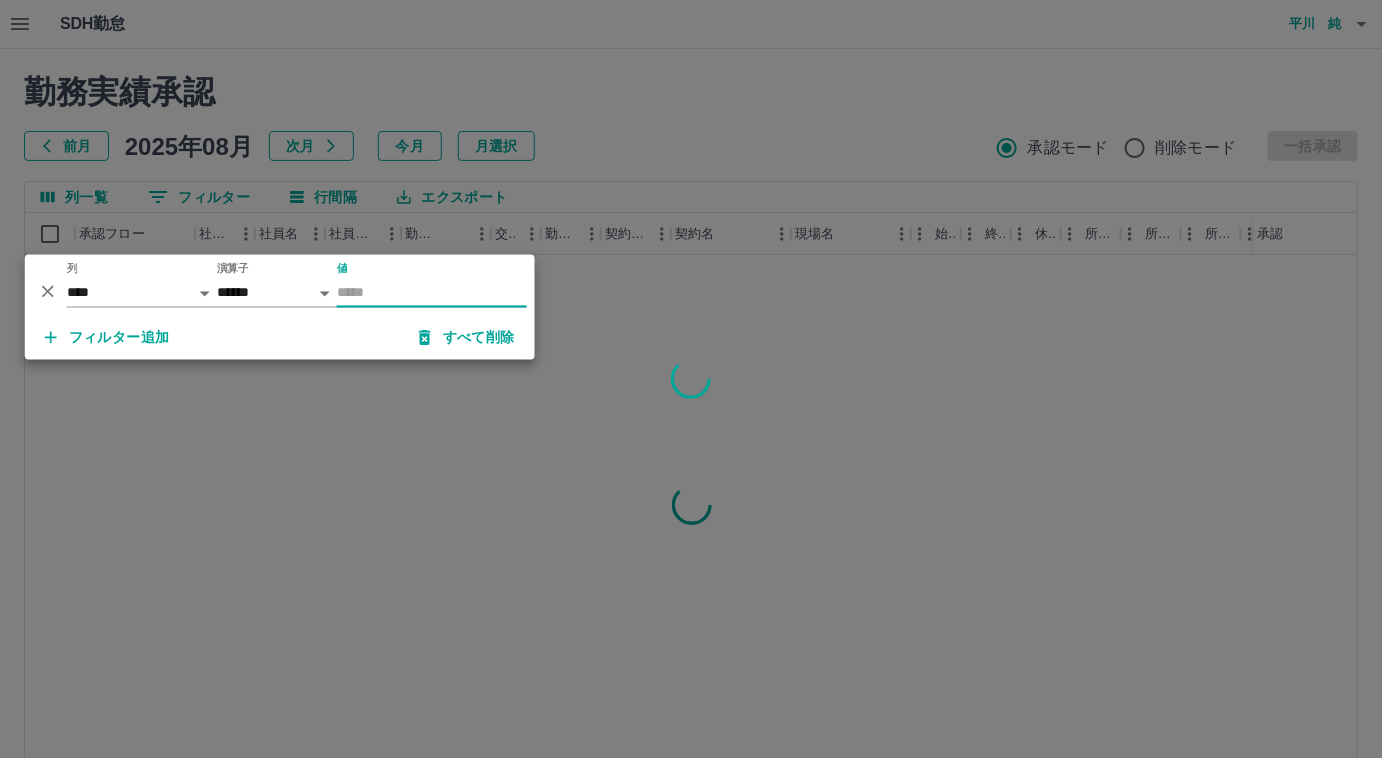 click on "値" at bounding box center (432, 293) 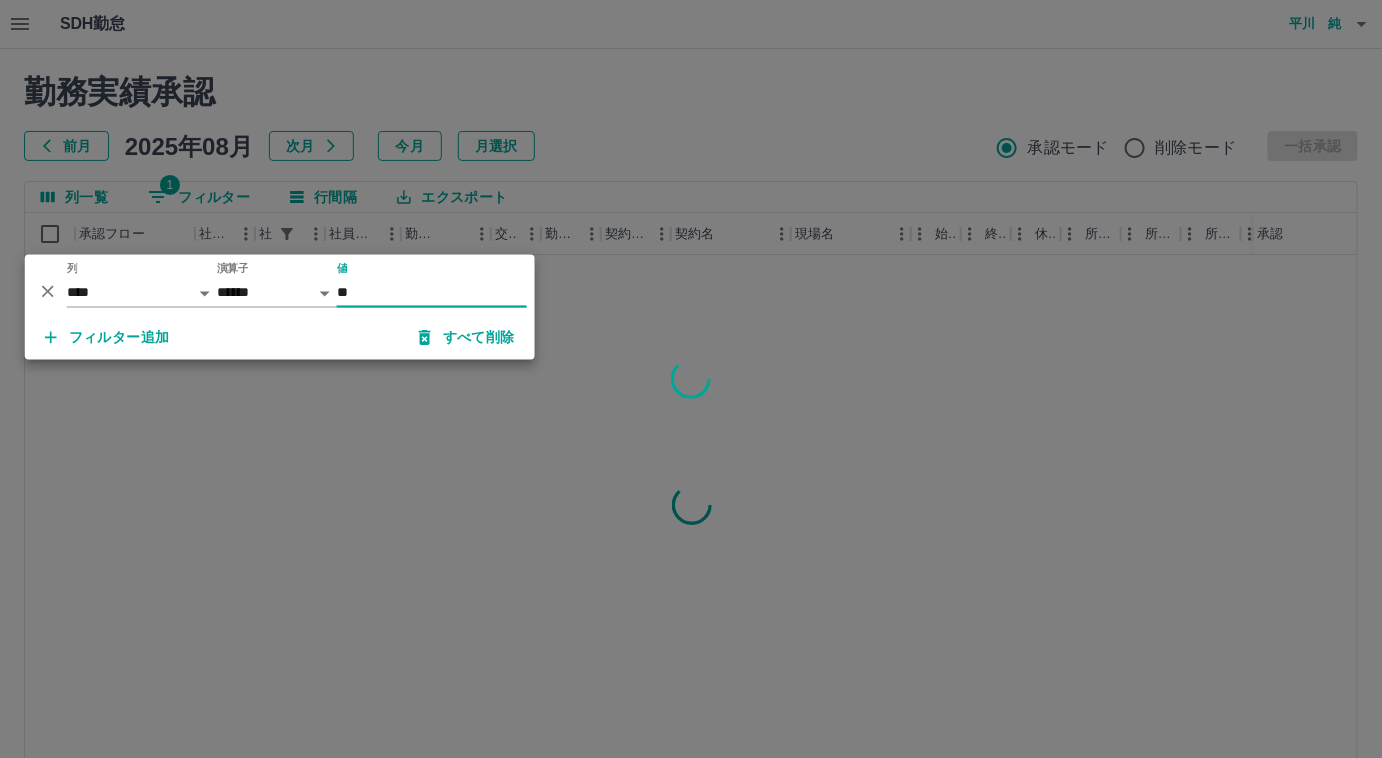 type on "**" 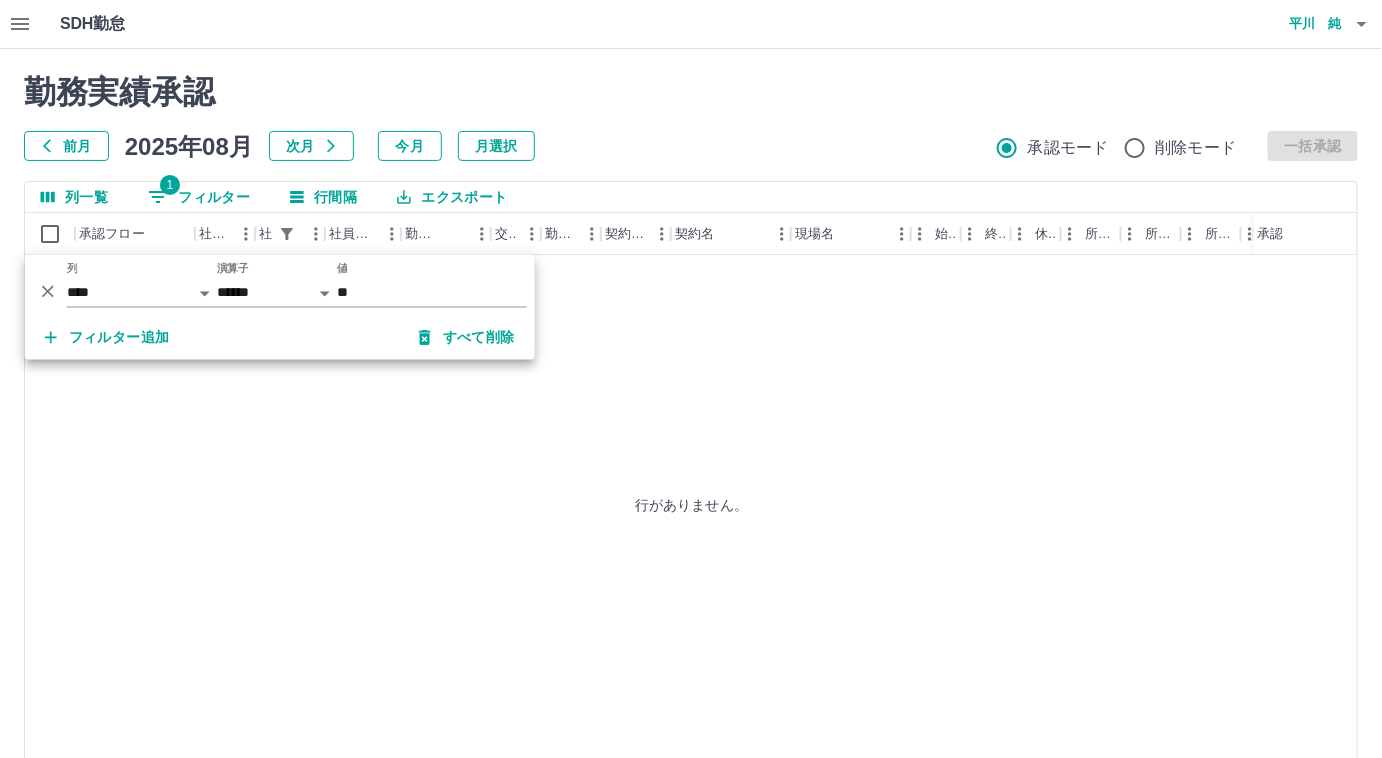 click on "勤務実績承認 前月 2025年08月 次月 今月 月選択 承認モード 削除モード 一括承認" at bounding box center (691, 117) 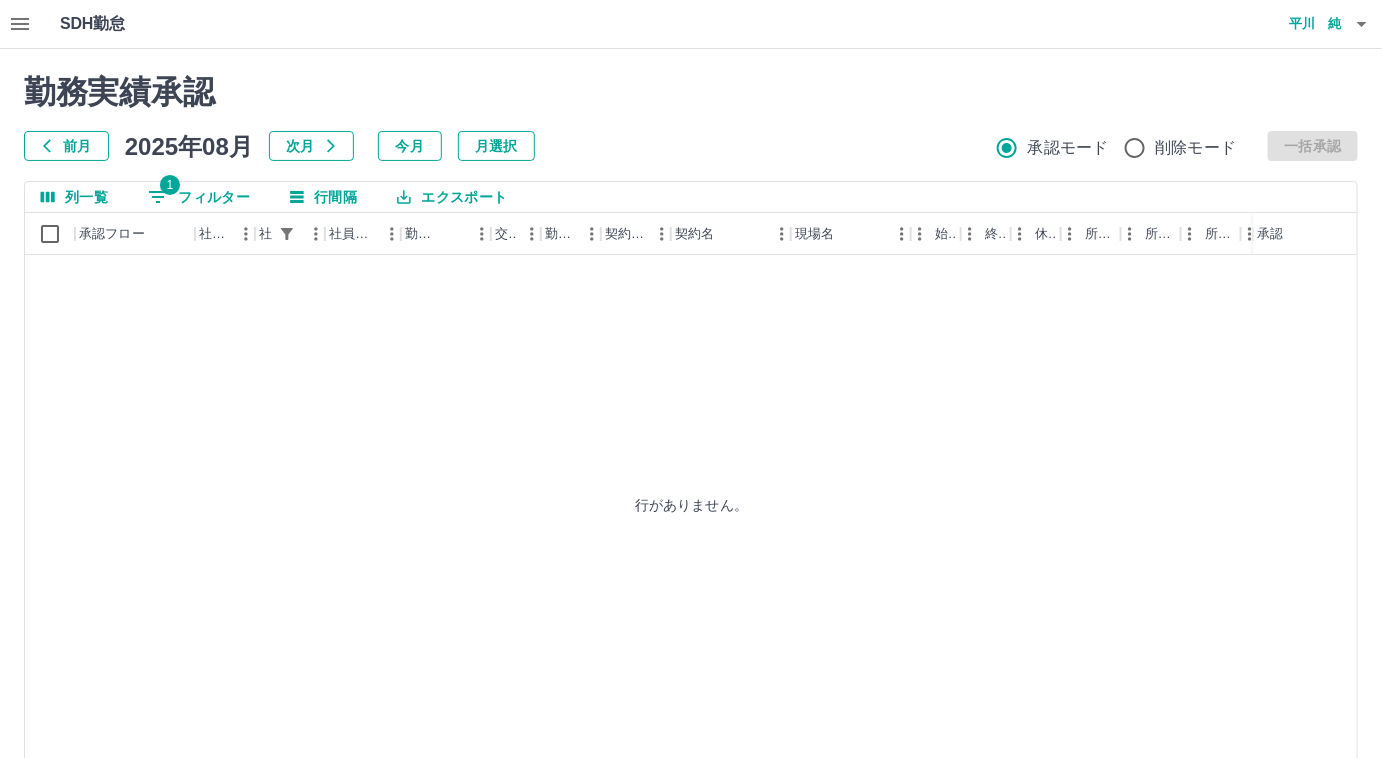 click on "1 フィルター" at bounding box center (199, 197) 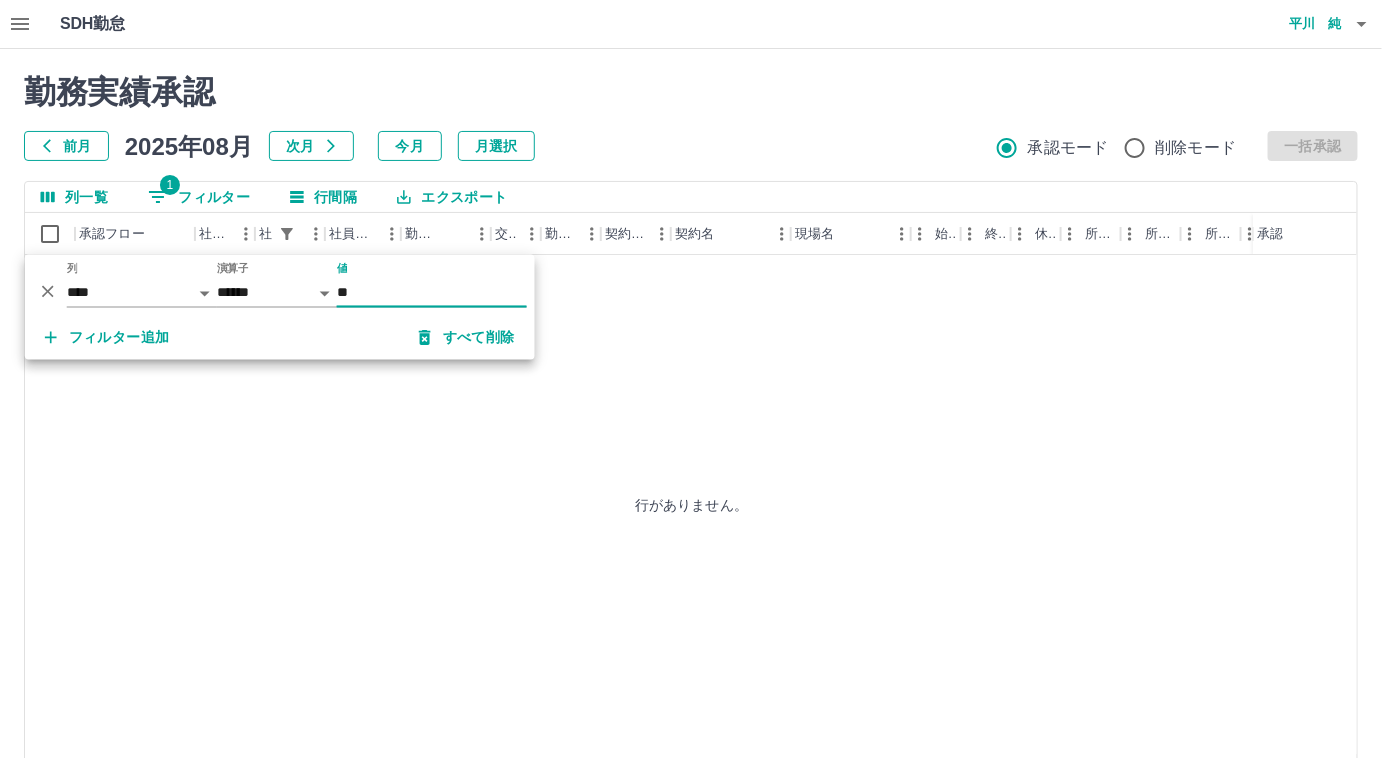 click on "**" at bounding box center (432, 293) 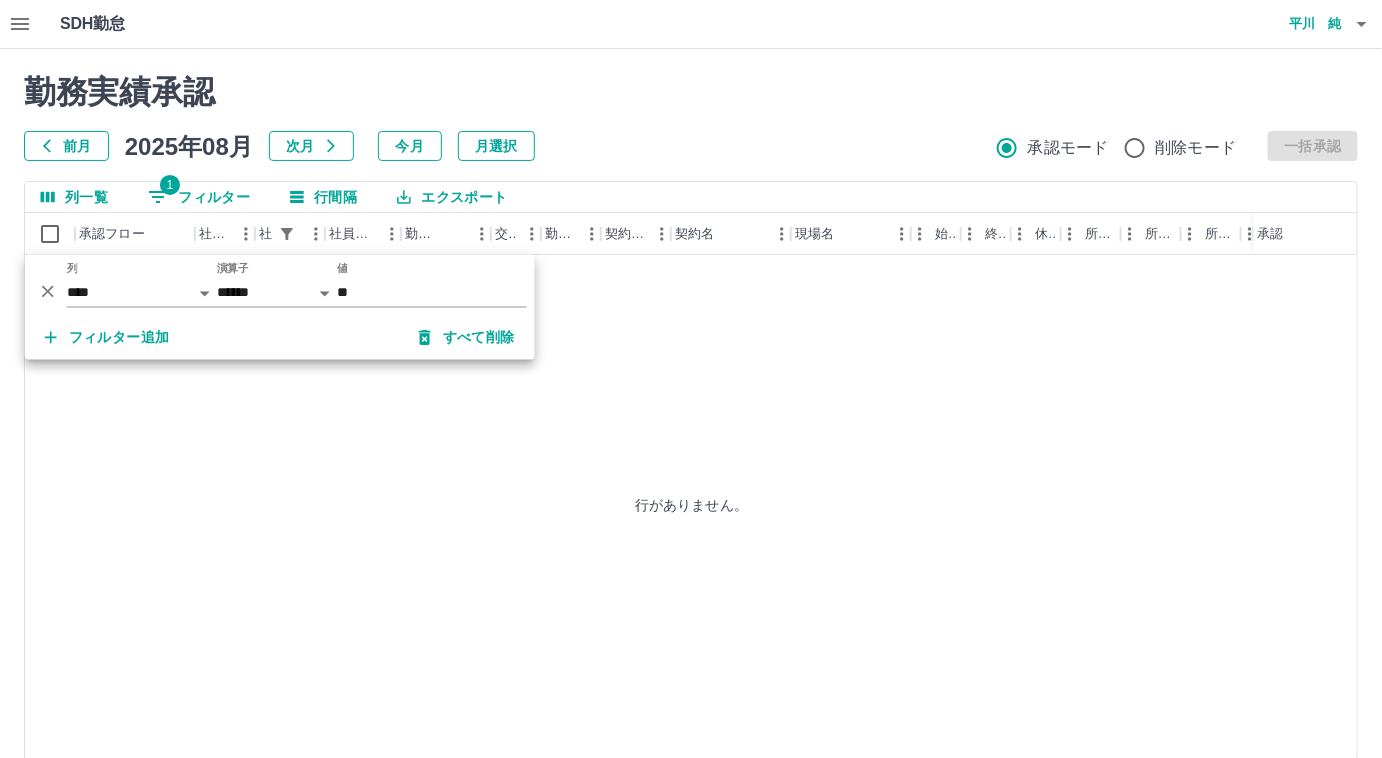 click on "勤務実績承認 前月 2025年08月 次月 今月 月選択 承認モード 削除モード 一括承認" at bounding box center (691, 117) 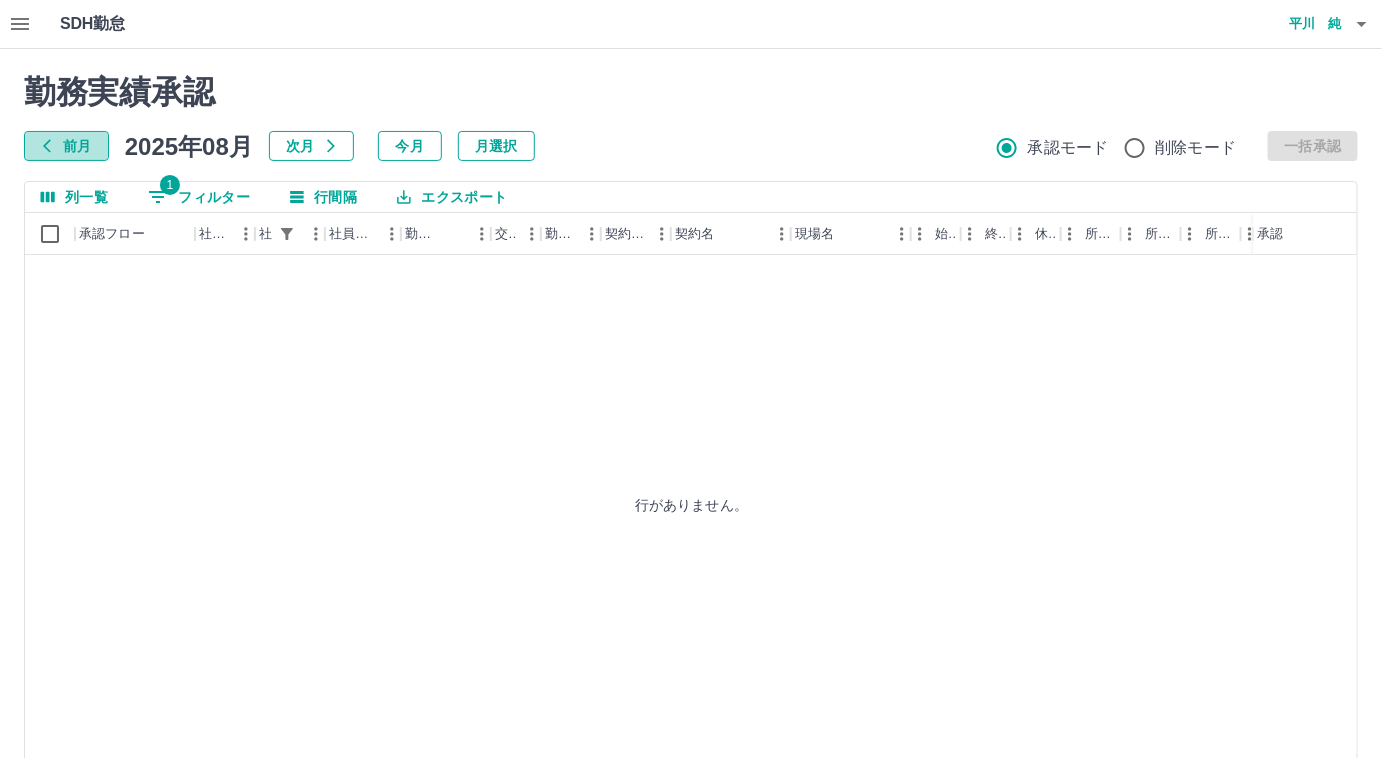 click on "前月" at bounding box center (66, 146) 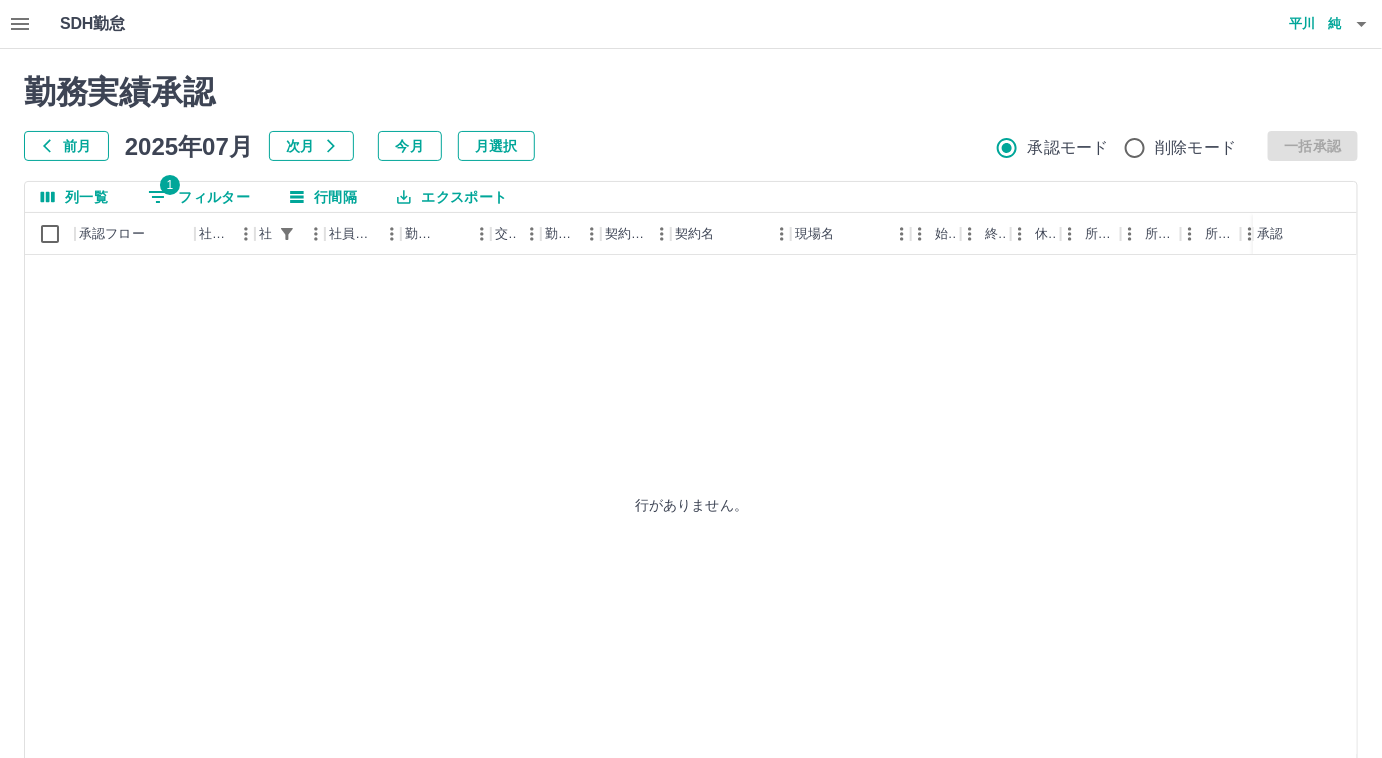 click on "1 フィルター" at bounding box center [199, 197] 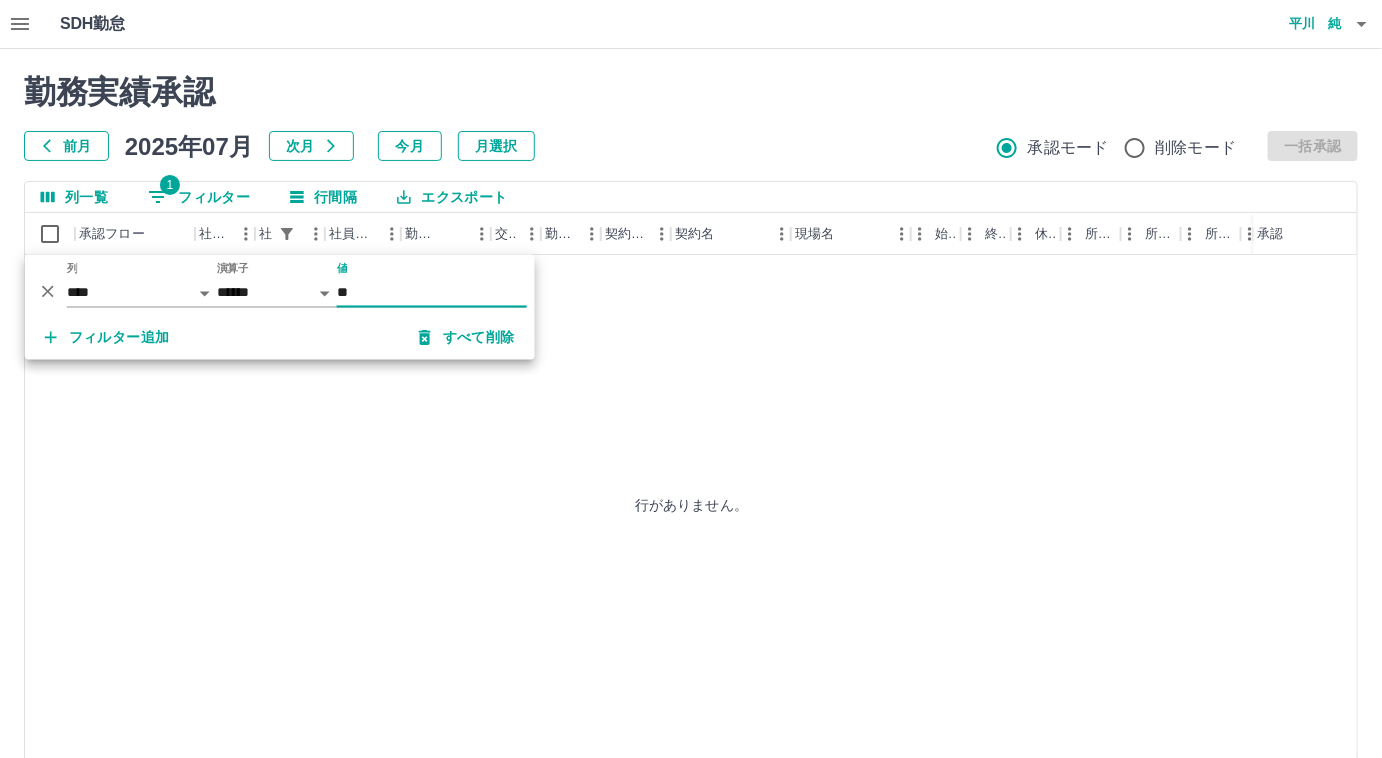 click on "**" at bounding box center (432, 293) 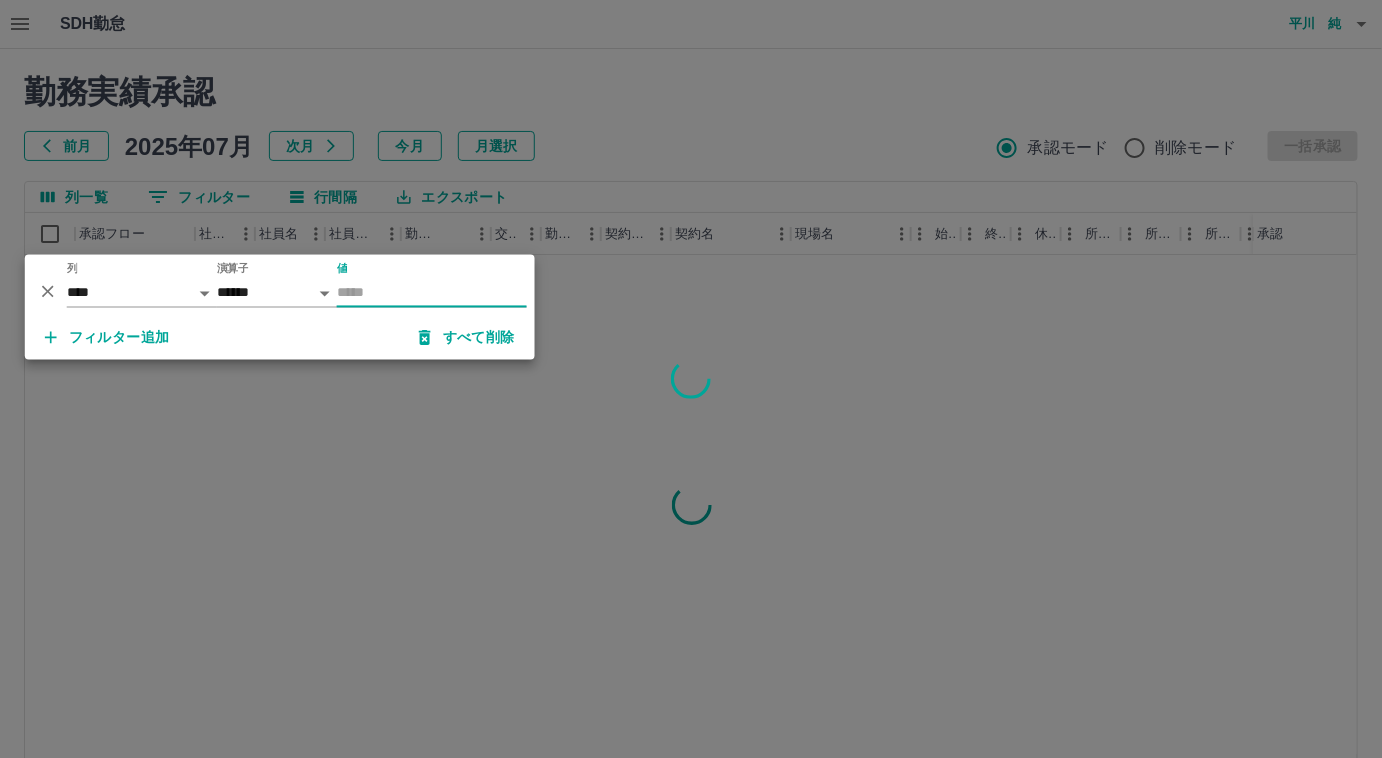 type 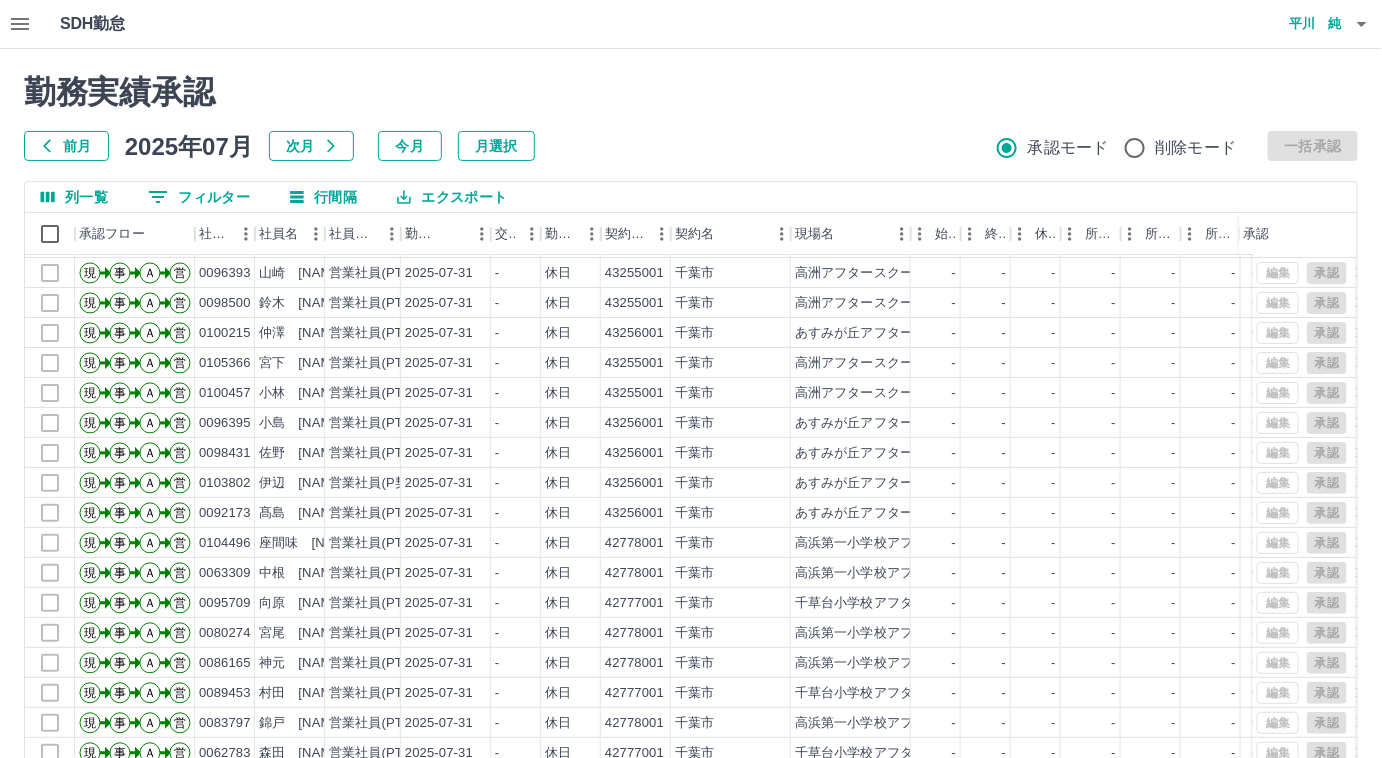 scroll, scrollTop: 99, scrollLeft: 0, axis: vertical 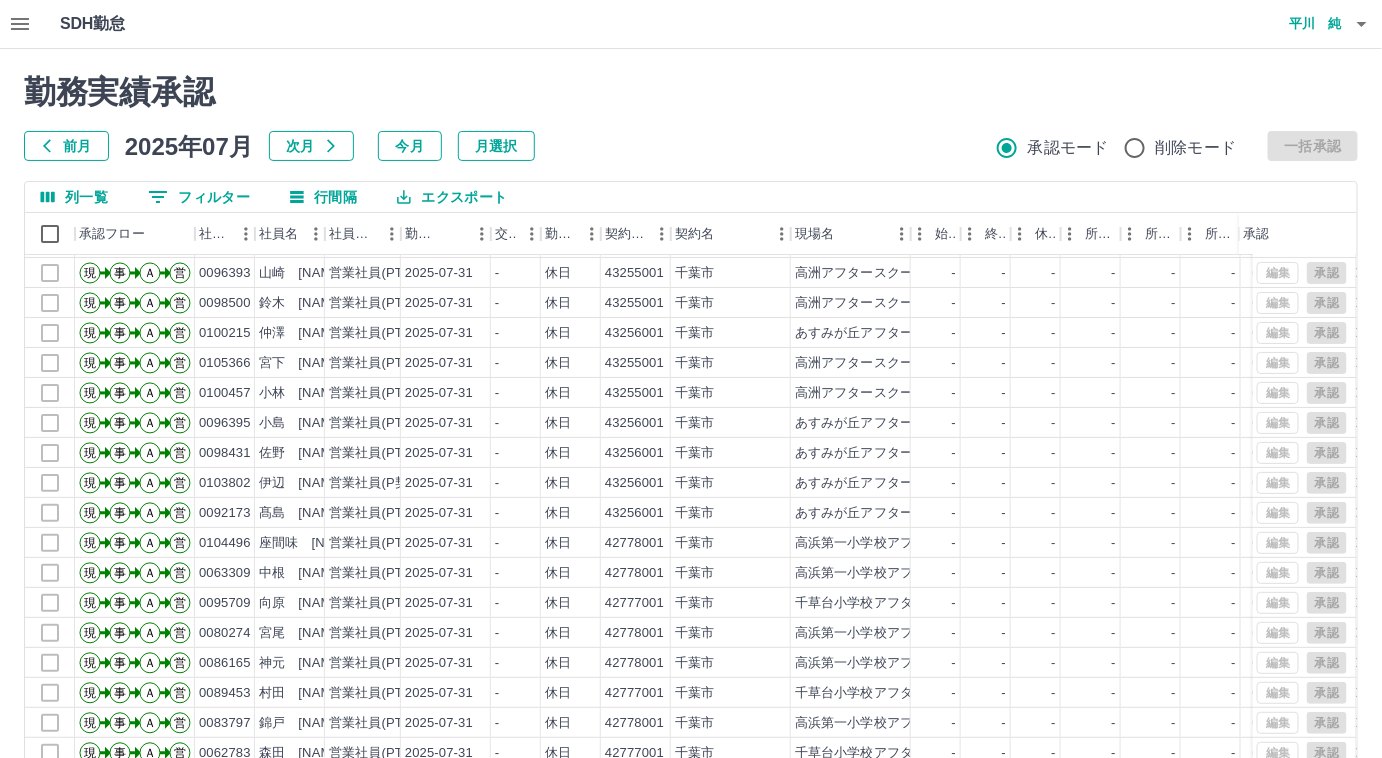 click on "0 フィルター" at bounding box center (199, 197) 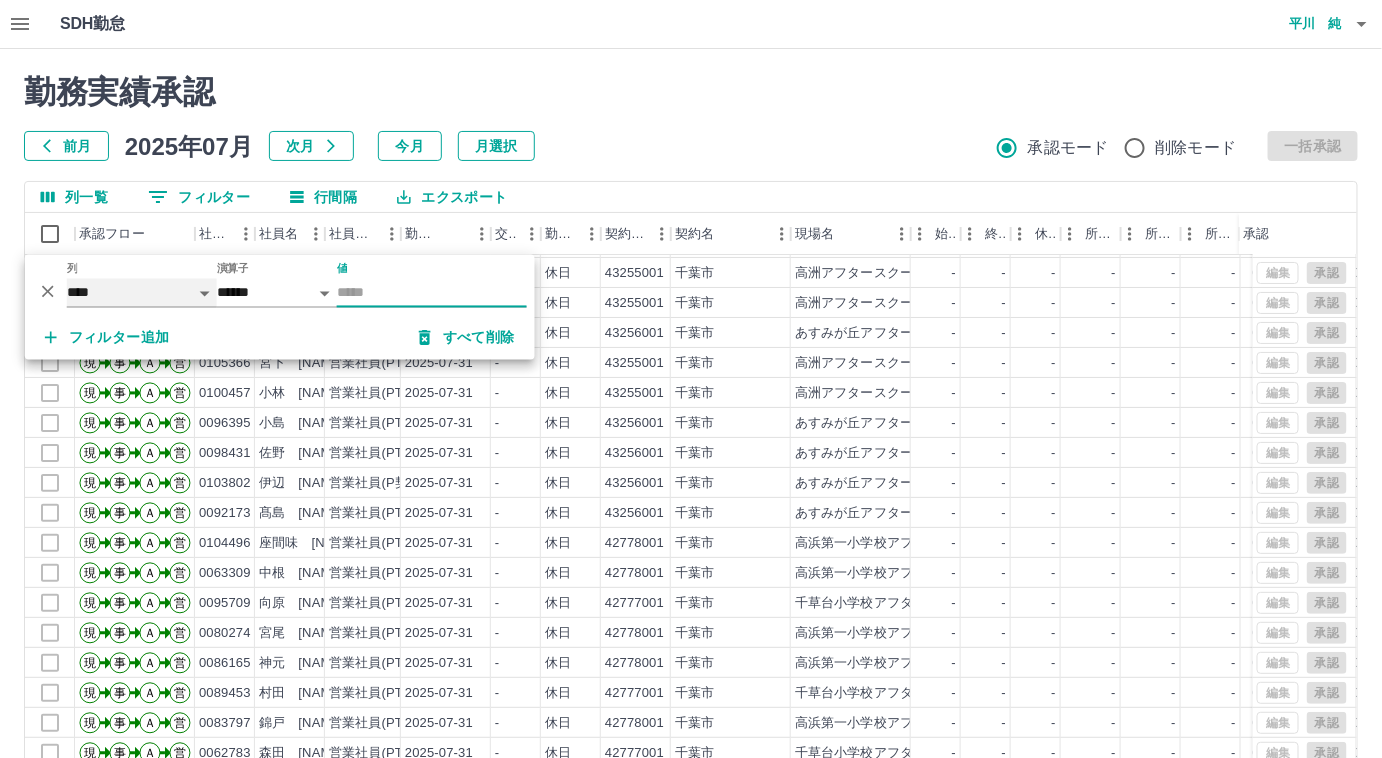 click on "**** *** **** *** *** **** ***** *** *** ** ** ** **** **** **** ** ** *** **** *****" at bounding box center [142, 293] 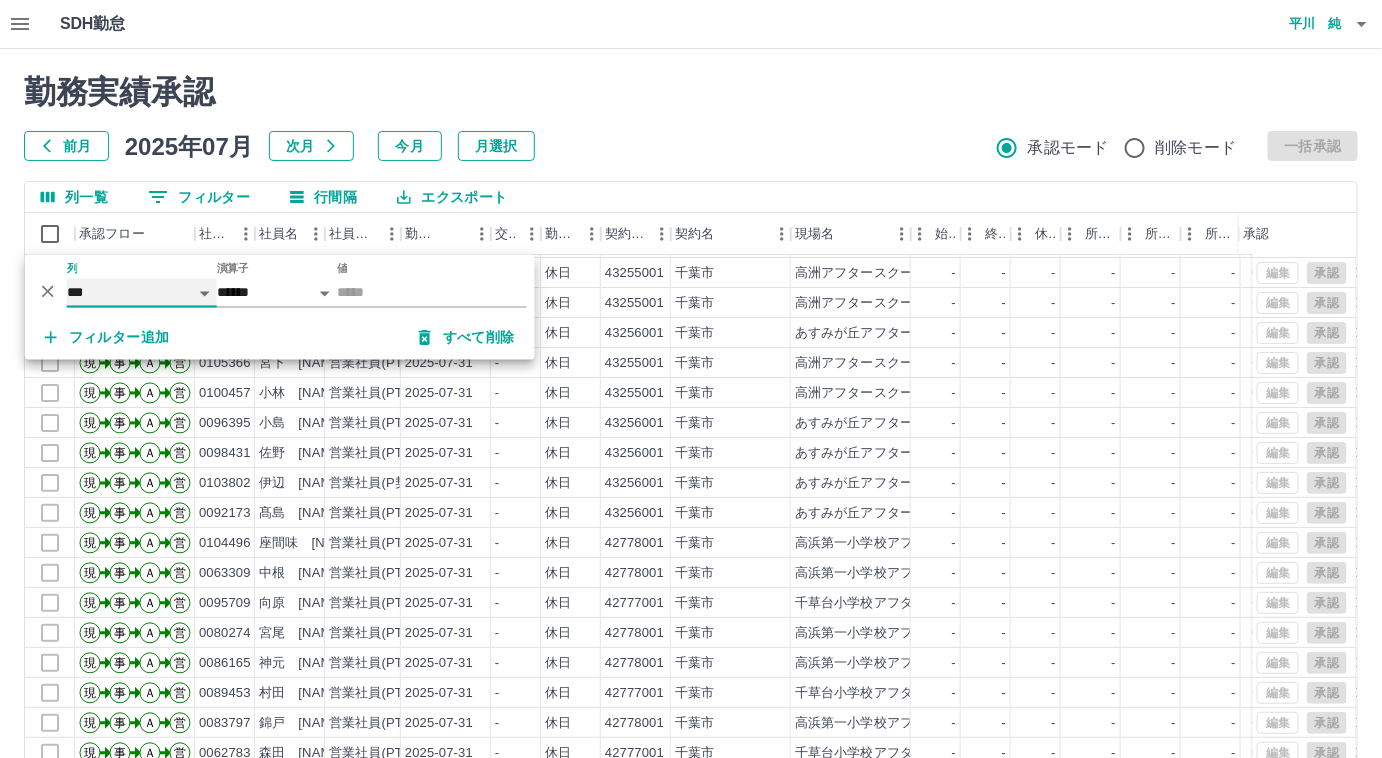 click on "**** *** **** *** *** **** ***** *** *** ** ** ** **** **** **** ** ** *** **** *****" at bounding box center [142, 293] 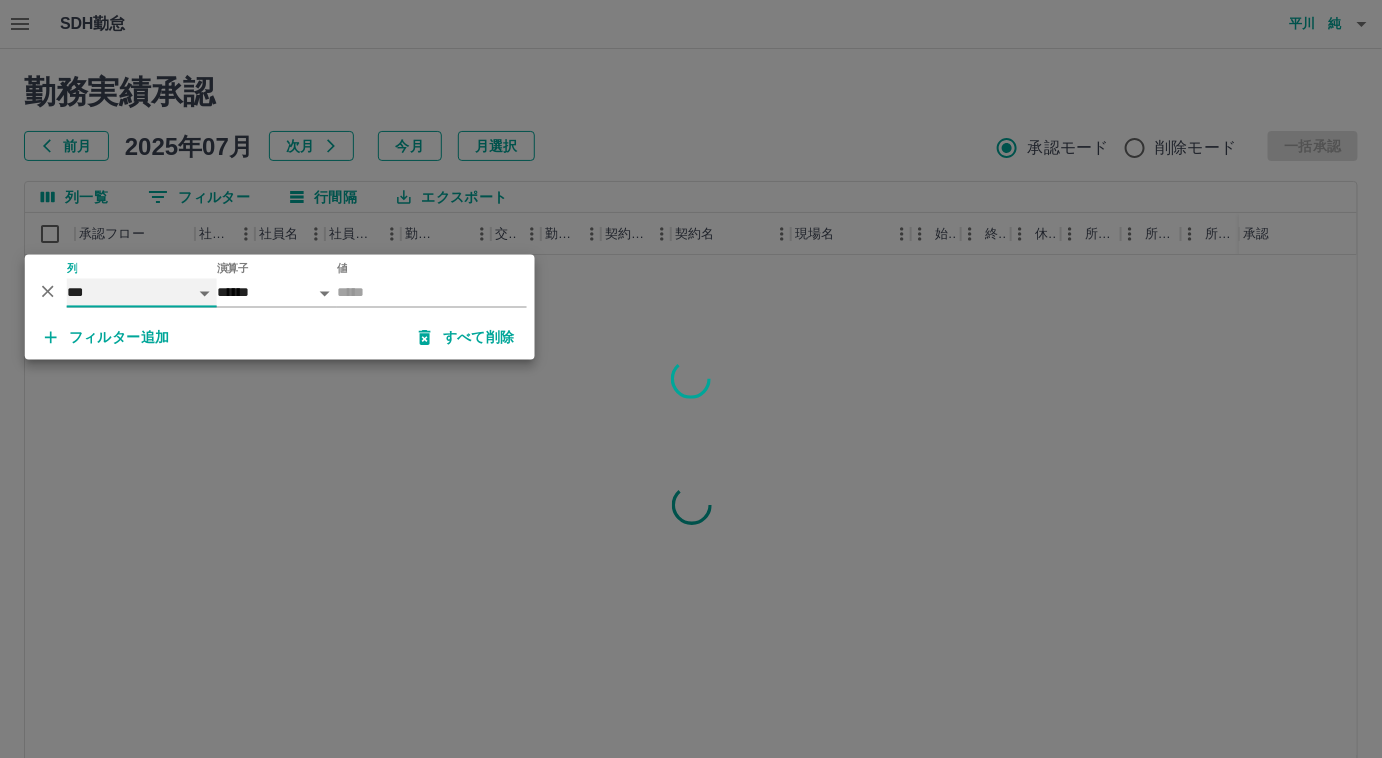 scroll, scrollTop: 0, scrollLeft: 0, axis: both 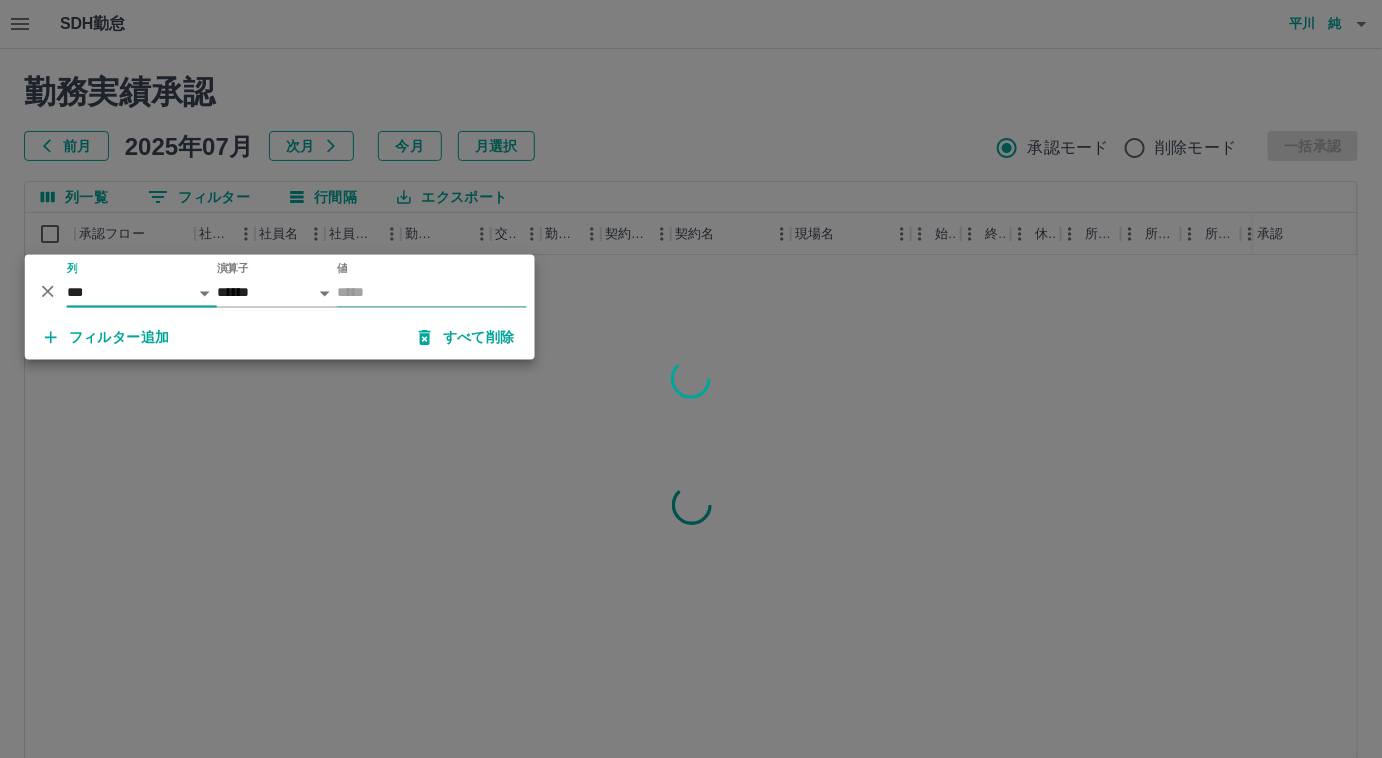 click on "値" at bounding box center [432, 293] 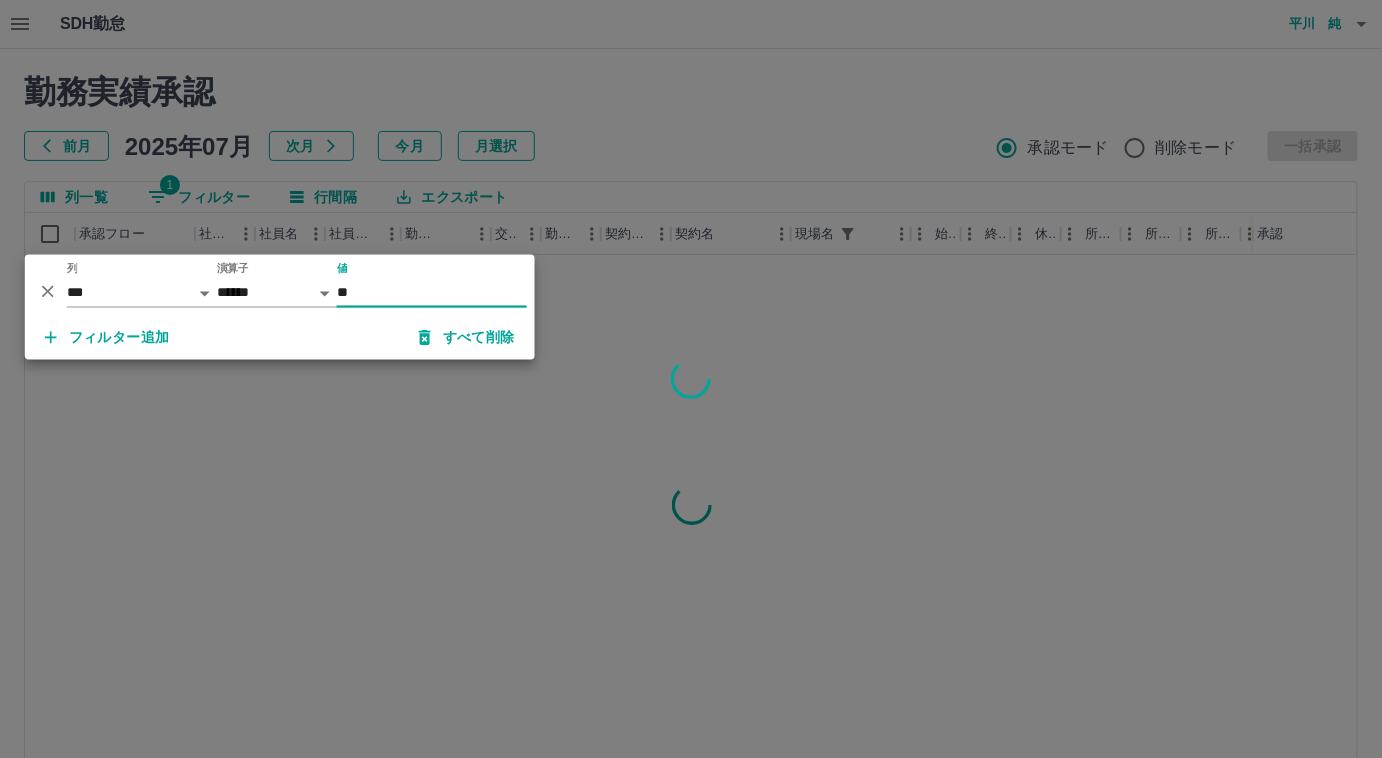 type on "**" 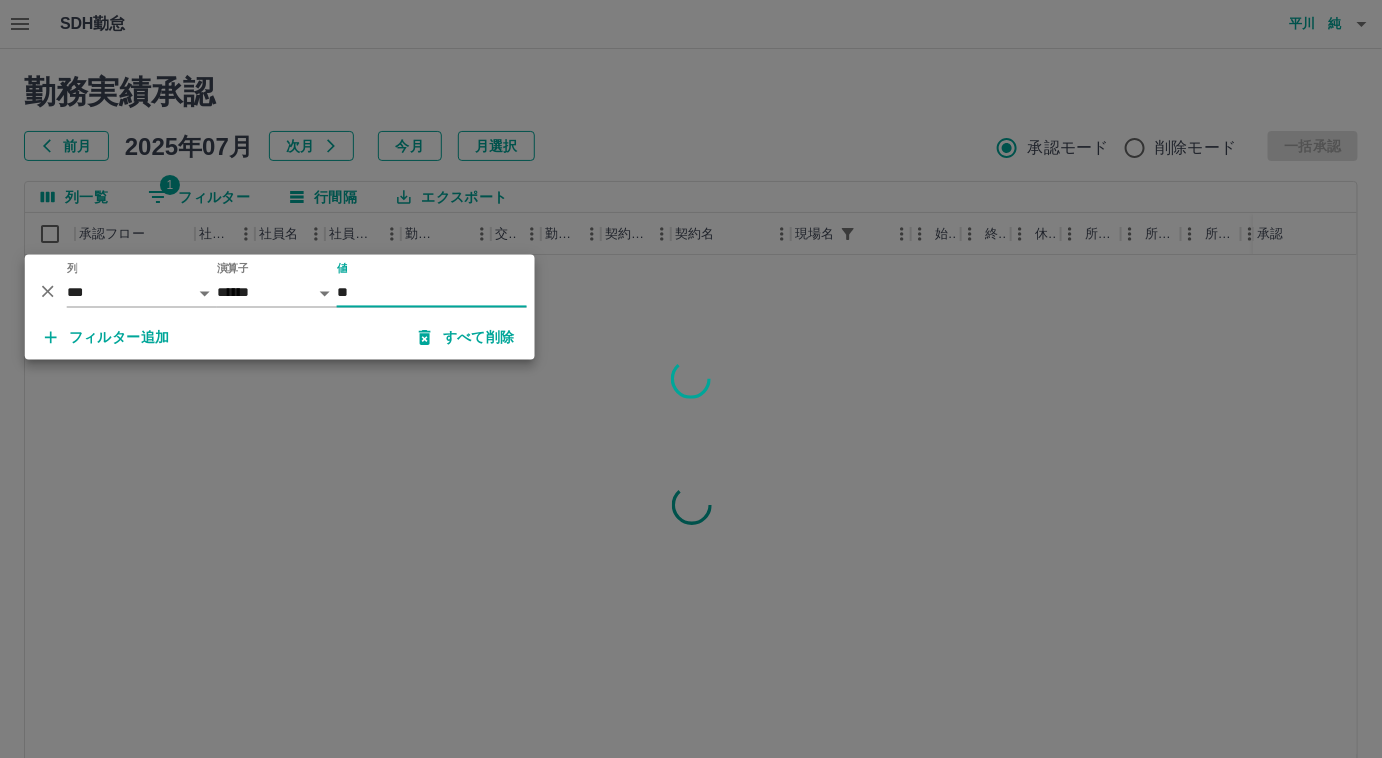 click at bounding box center (691, 379) 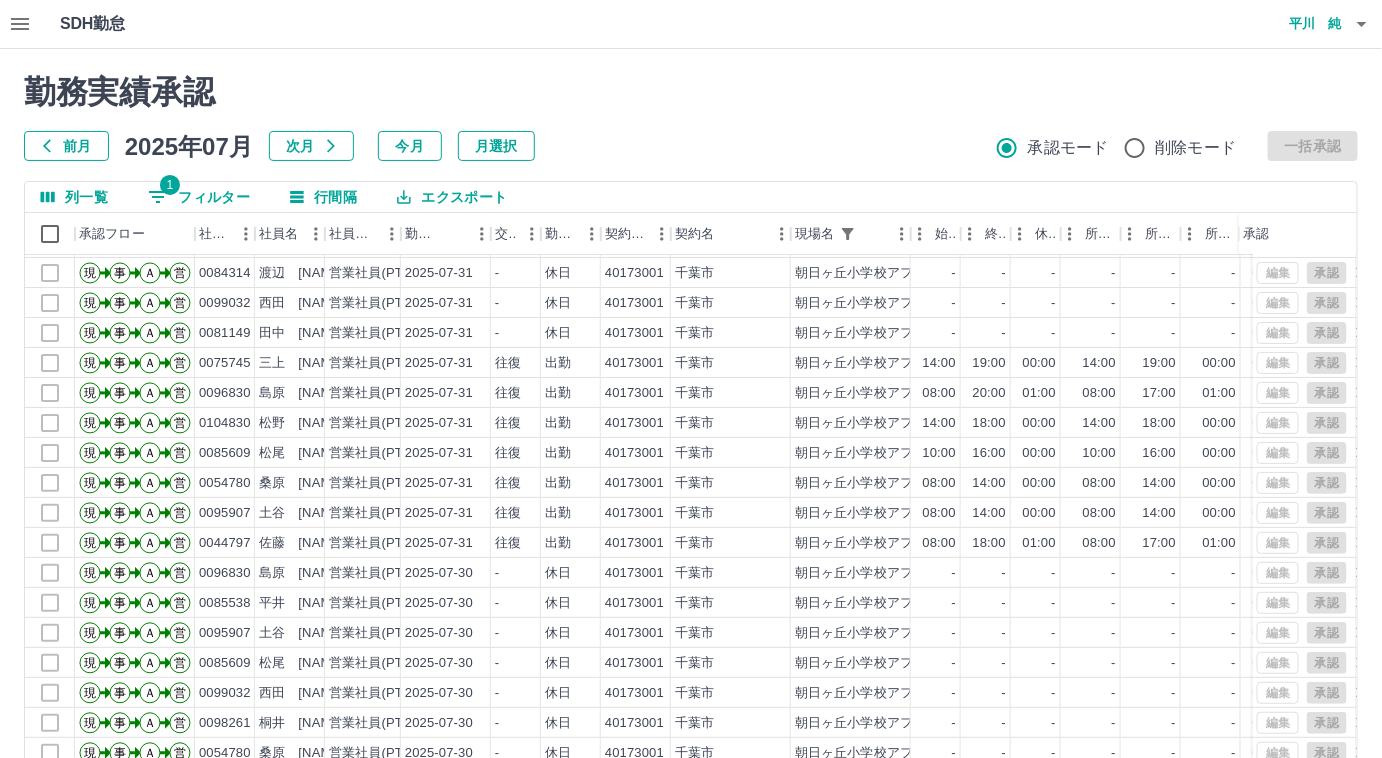 scroll, scrollTop: 99, scrollLeft: 0, axis: vertical 